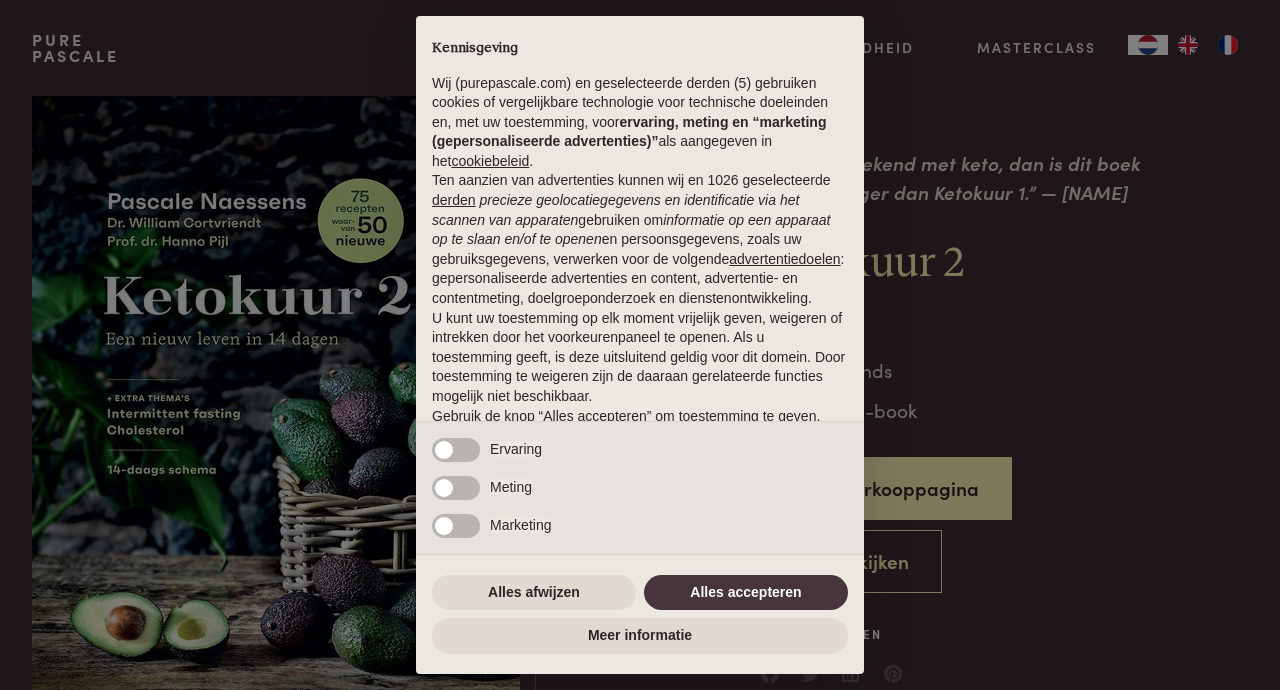 scroll, scrollTop: 0, scrollLeft: 0, axis: both 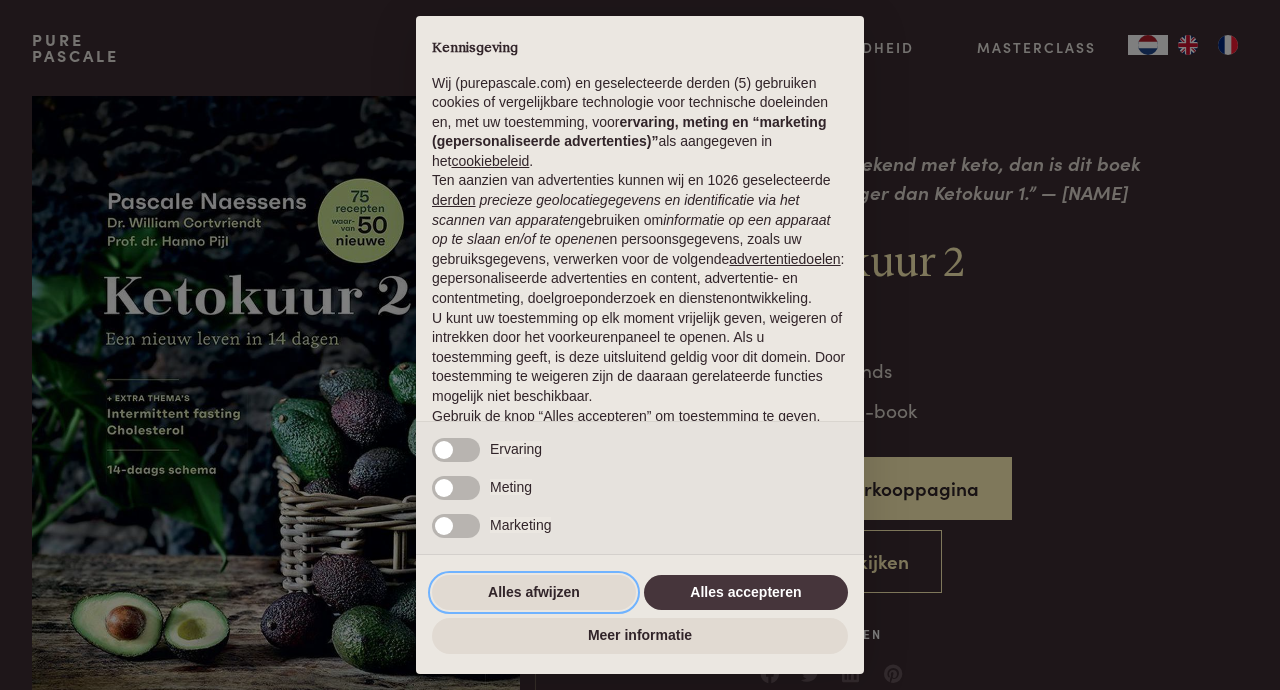 click on "Alles afwijzen" at bounding box center (534, 593) 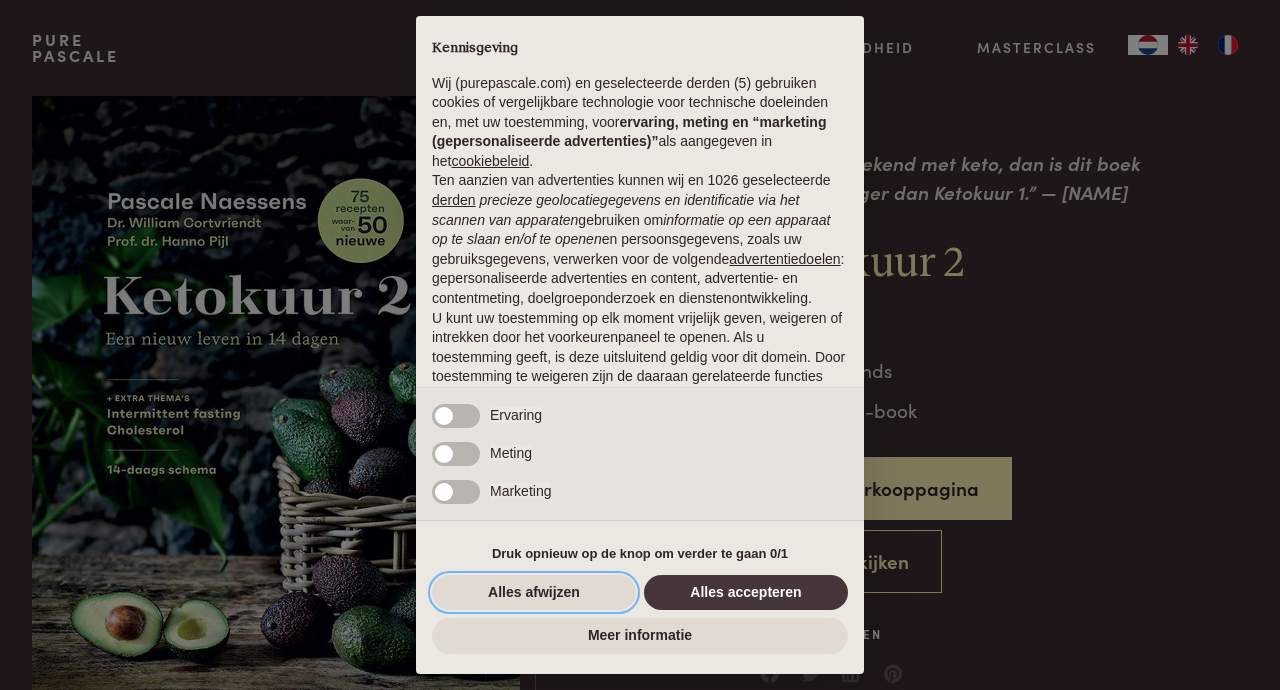 scroll, scrollTop: 95, scrollLeft: 0, axis: vertical 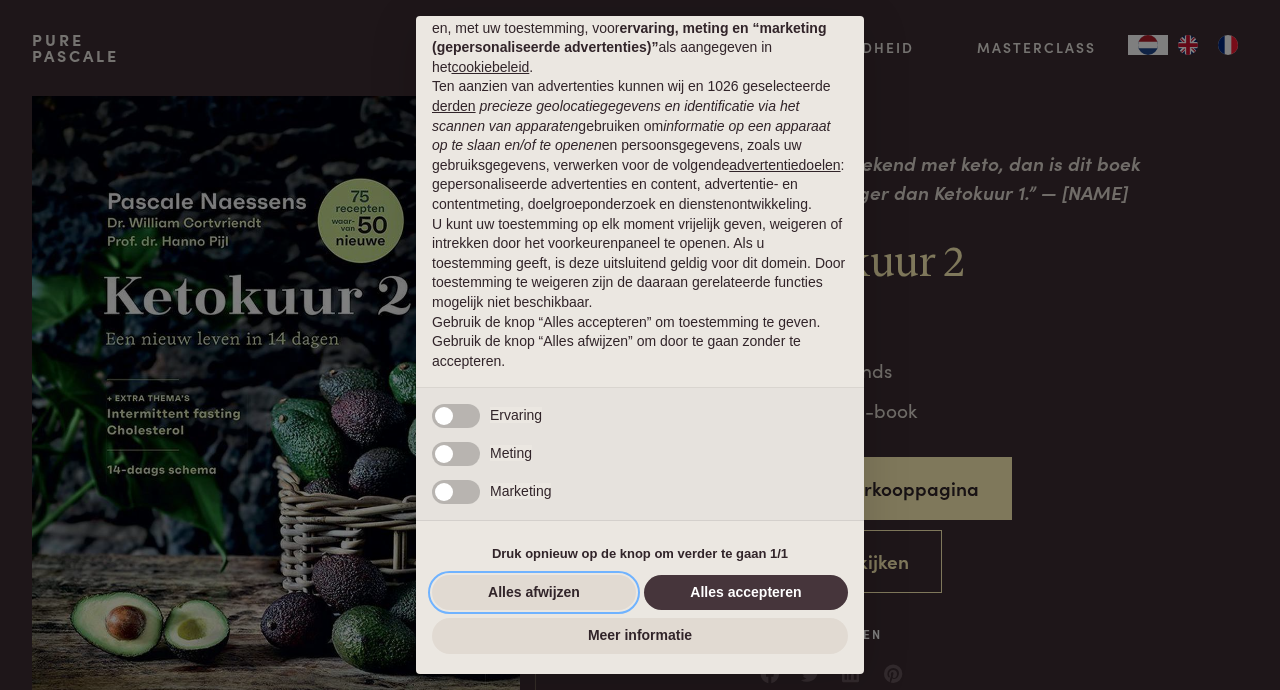 click on "Alles afwijzen" at bounding box center [534, 593] 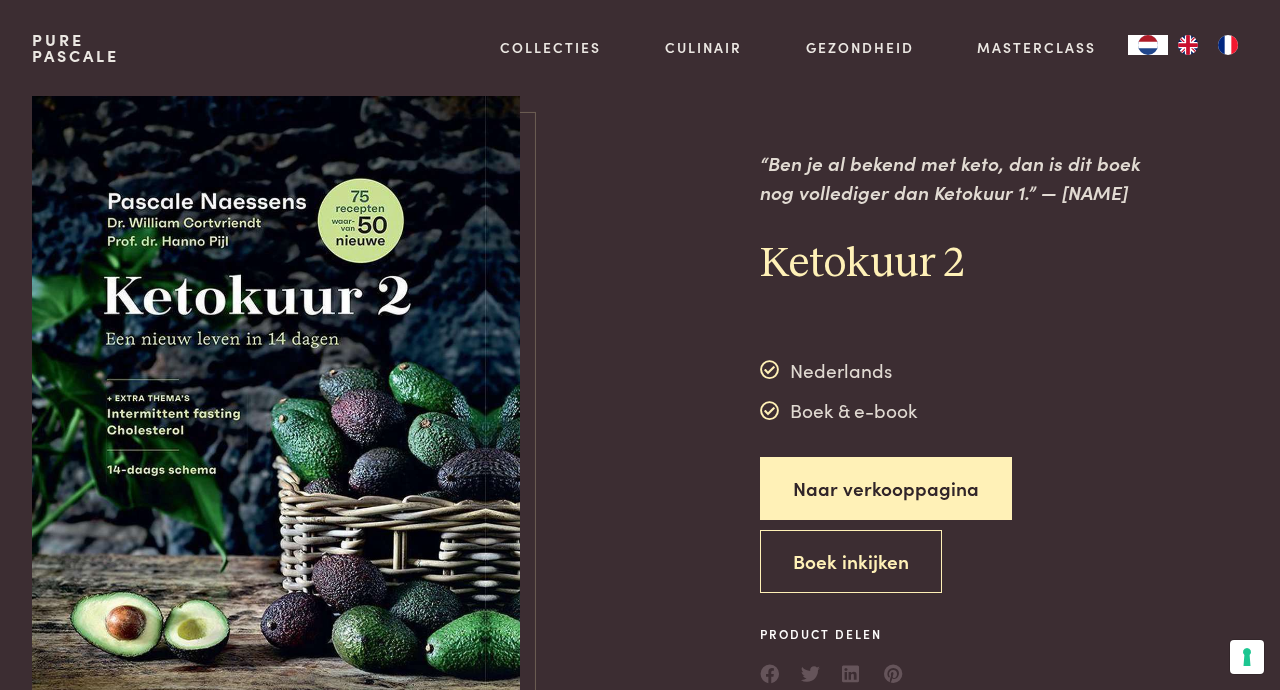 click on "Collecties" at bounding box center (550, 47) 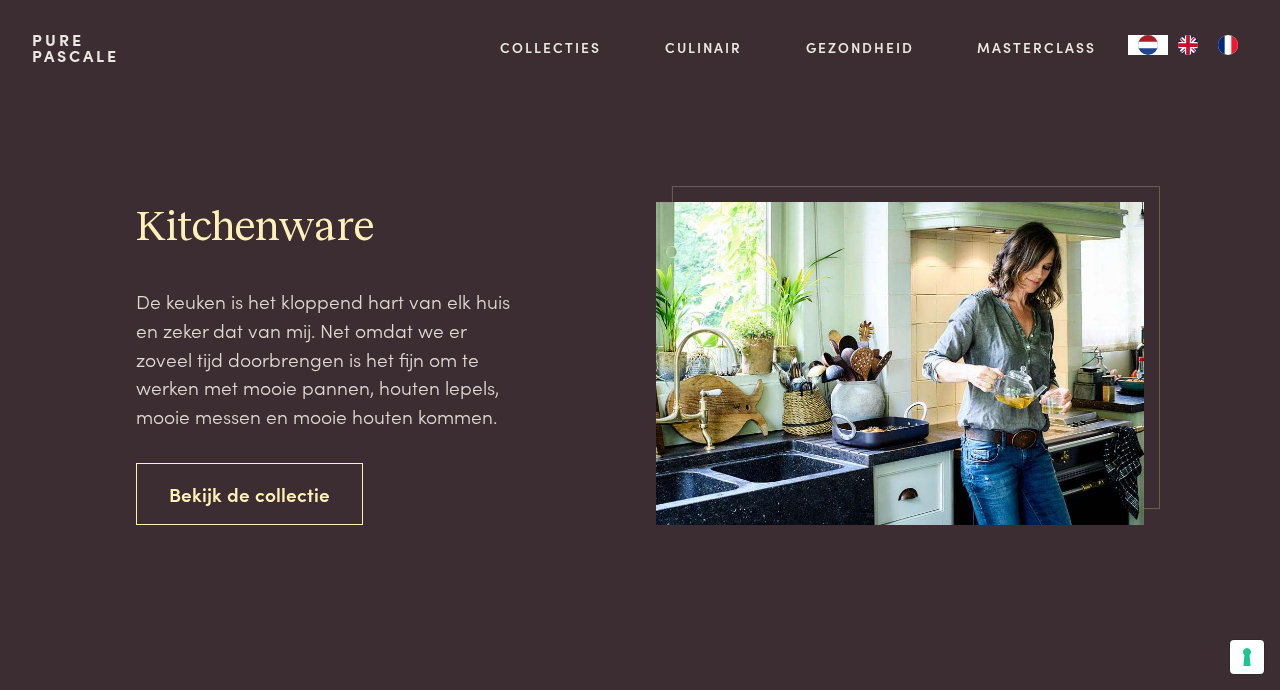 scroll, scrollTop: 0, scrollLeft: 0, axis: both 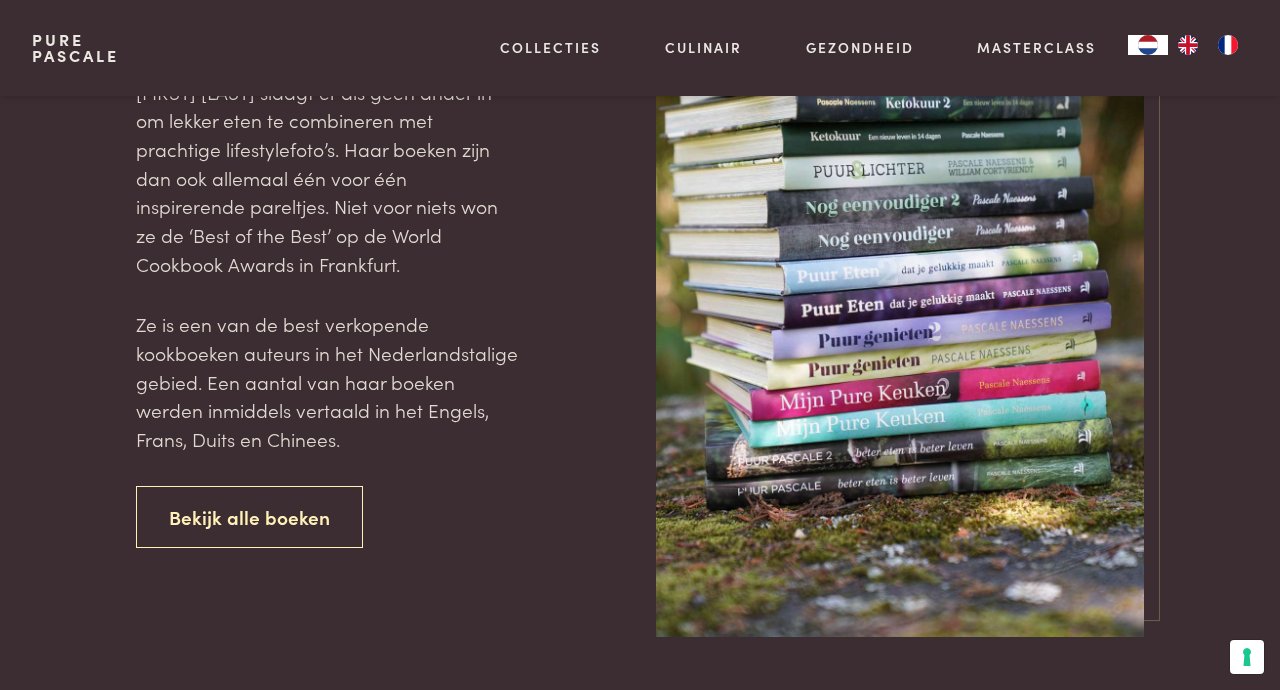 click on "Bekijk alle boeken" at bounding box center [249, 517] 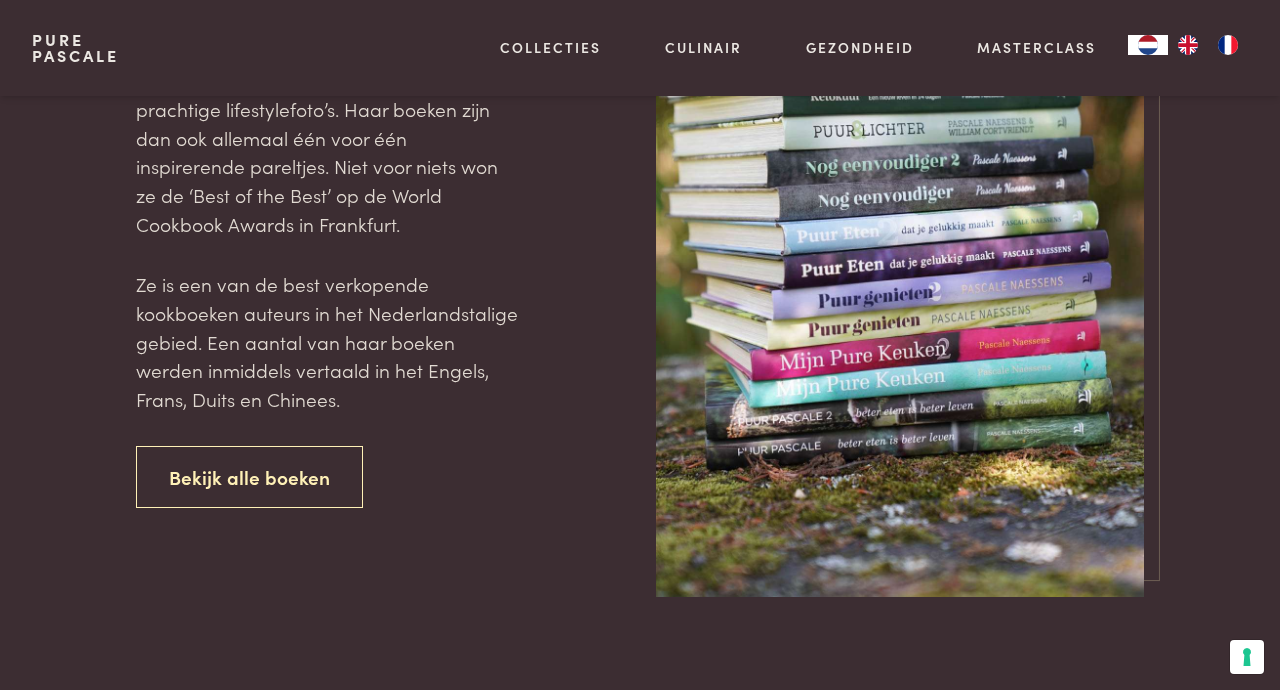 scroll, scrollTop: 776, scrollLeft: 0, axis: vertical 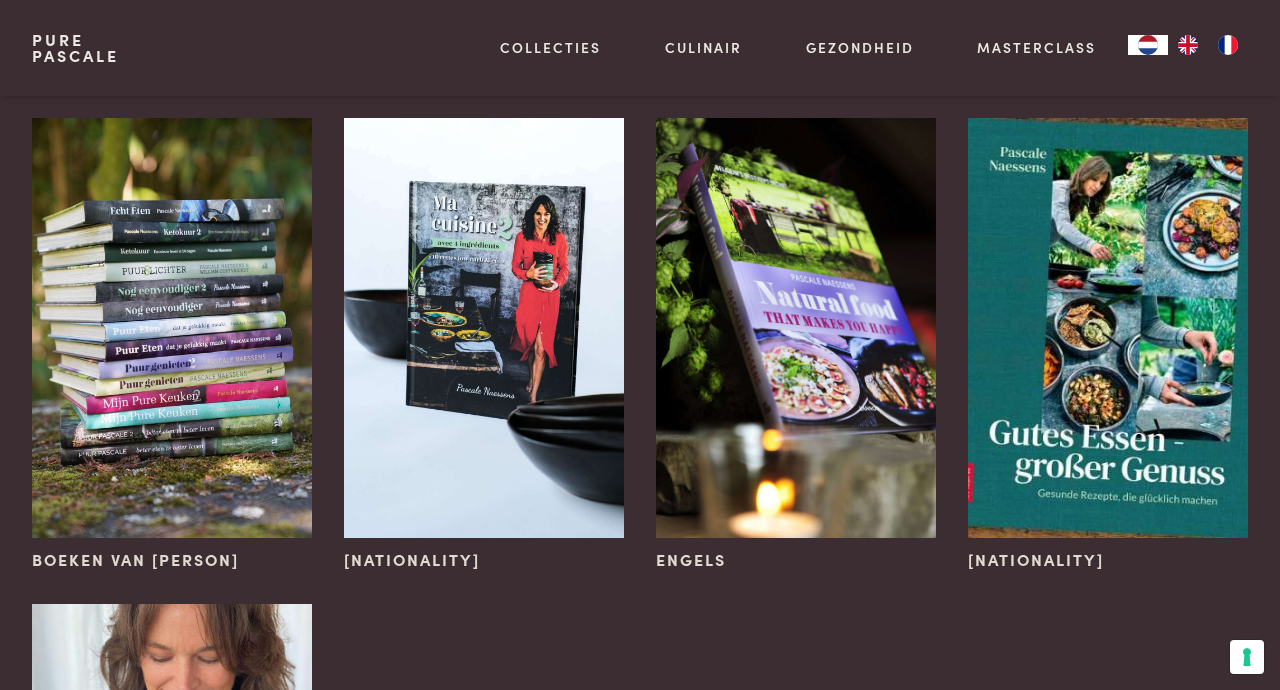 click at bounding box center (172, 328) 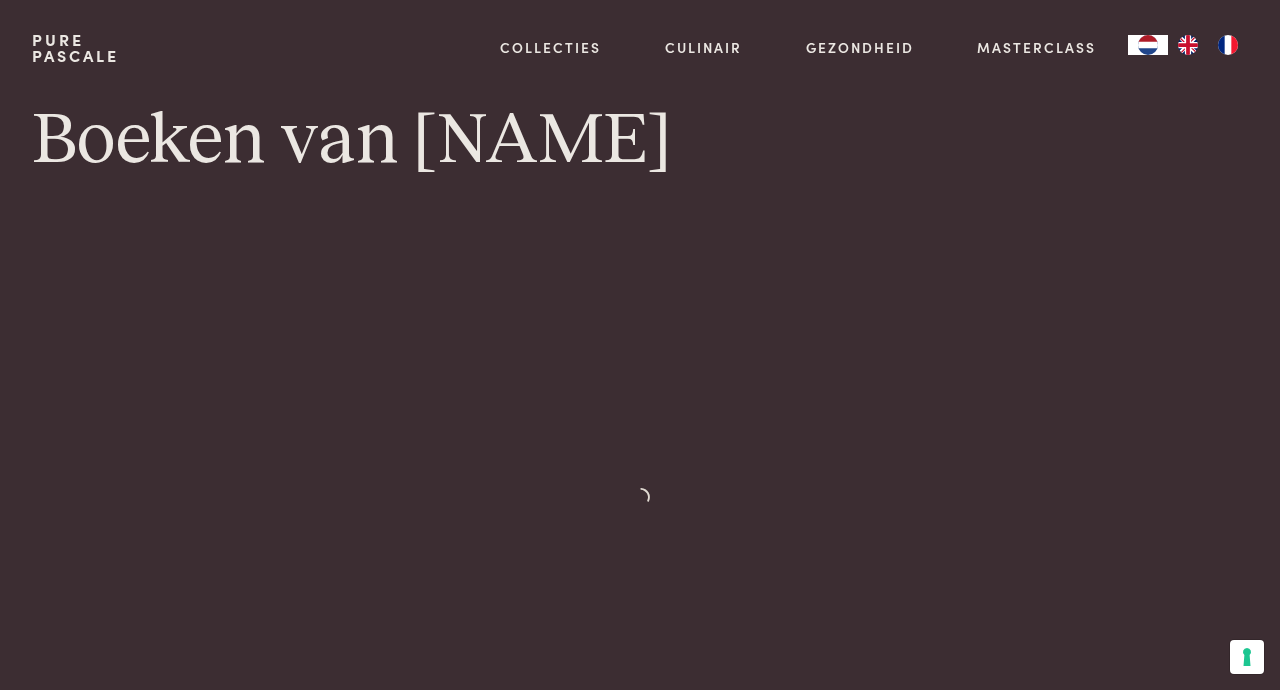 scroll, scrollTop: 0, scrollLeft: 0, axis: both 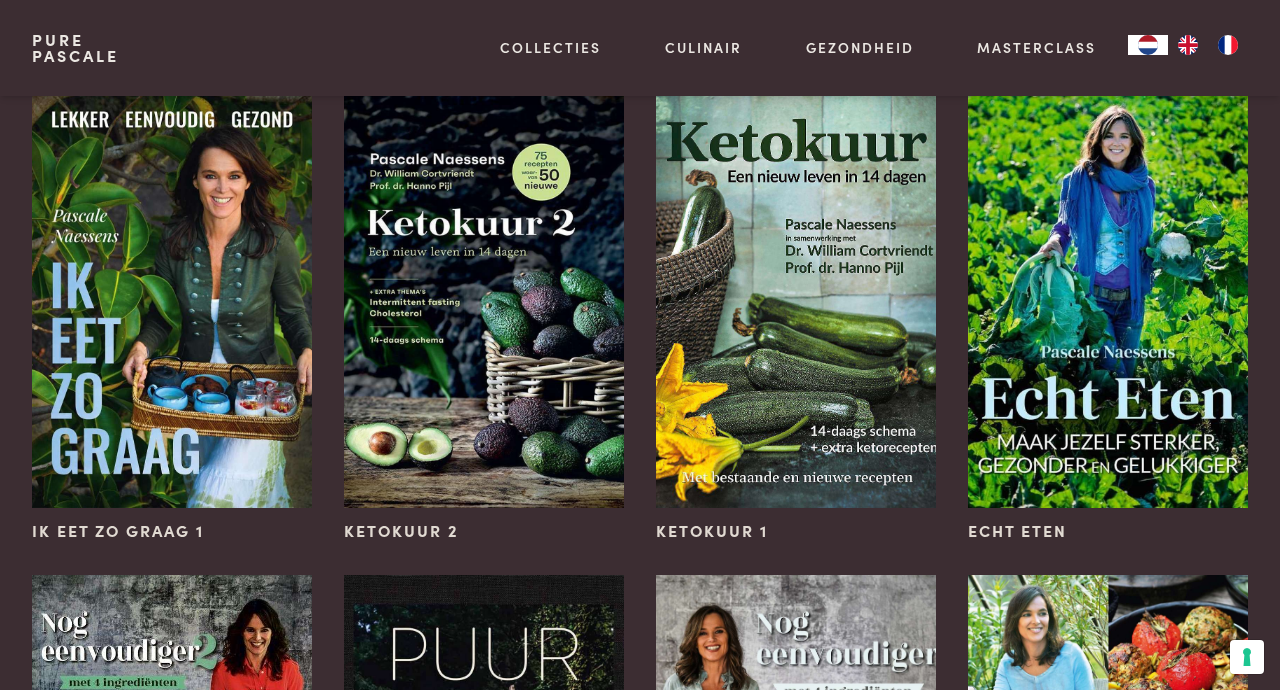 click at bounding box center [796, 298] 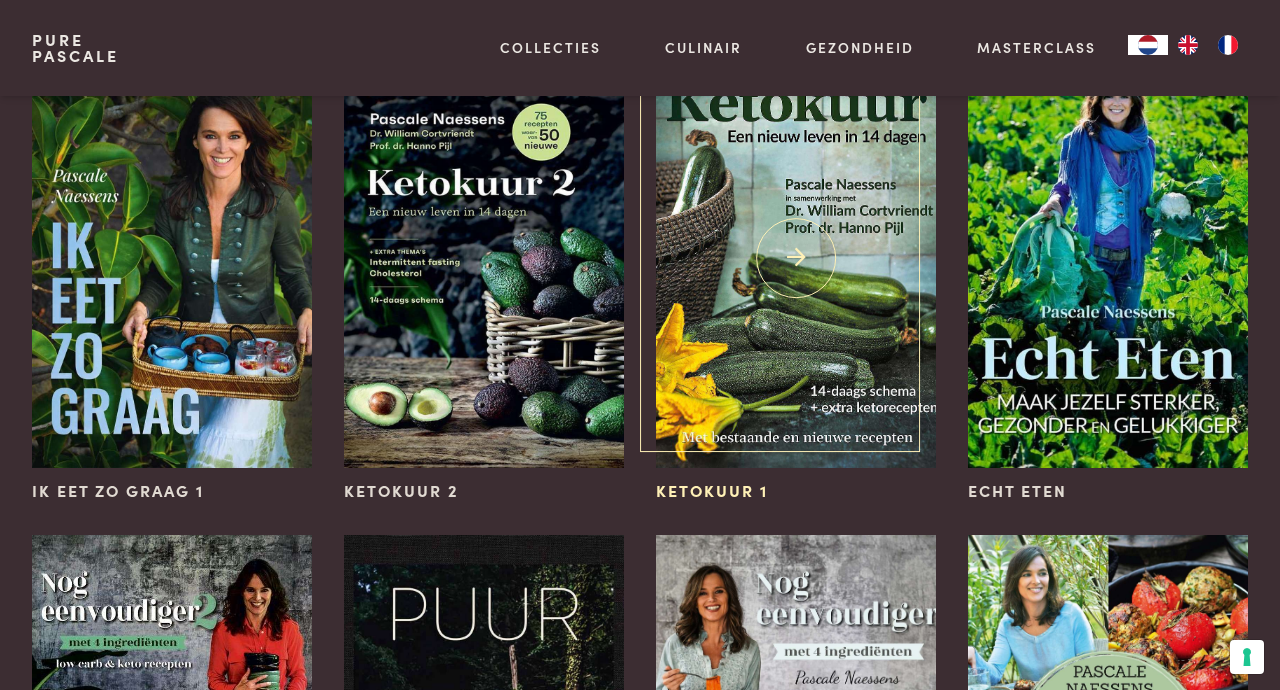 scroll, scrollTop: 1263, scrollLeft: 0, axis: vertical 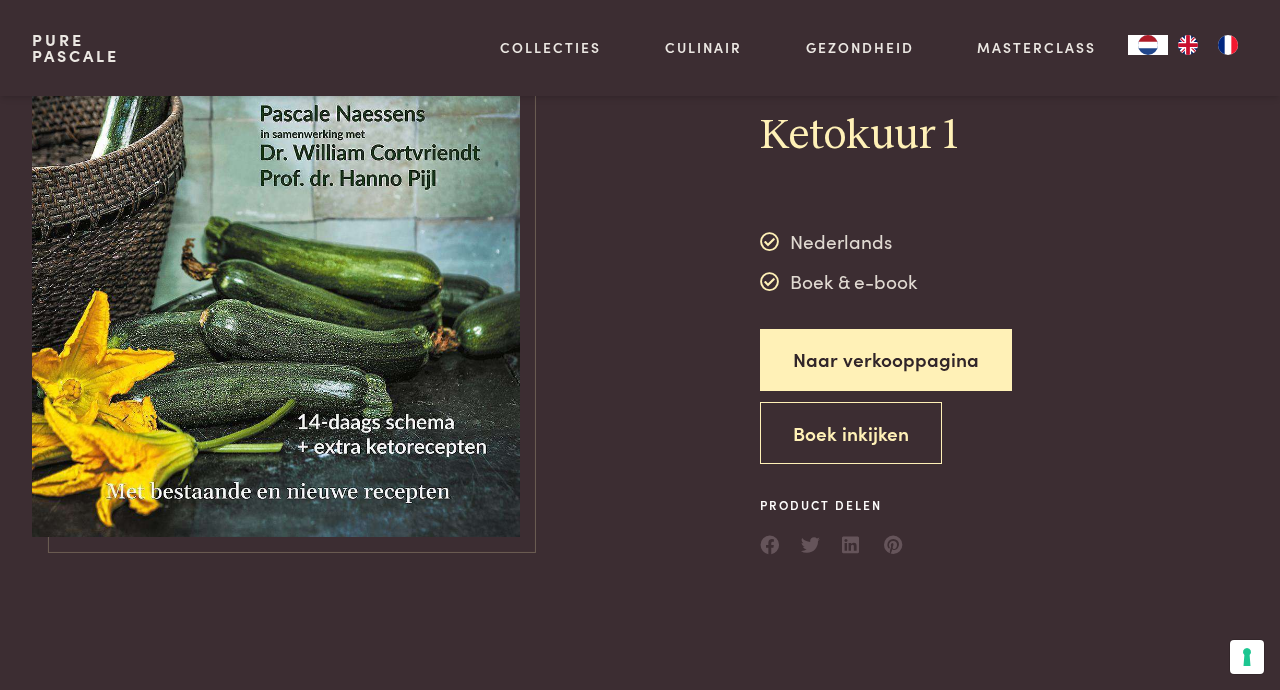 click on "Boek inkijken" at bounding box center (851, 433) 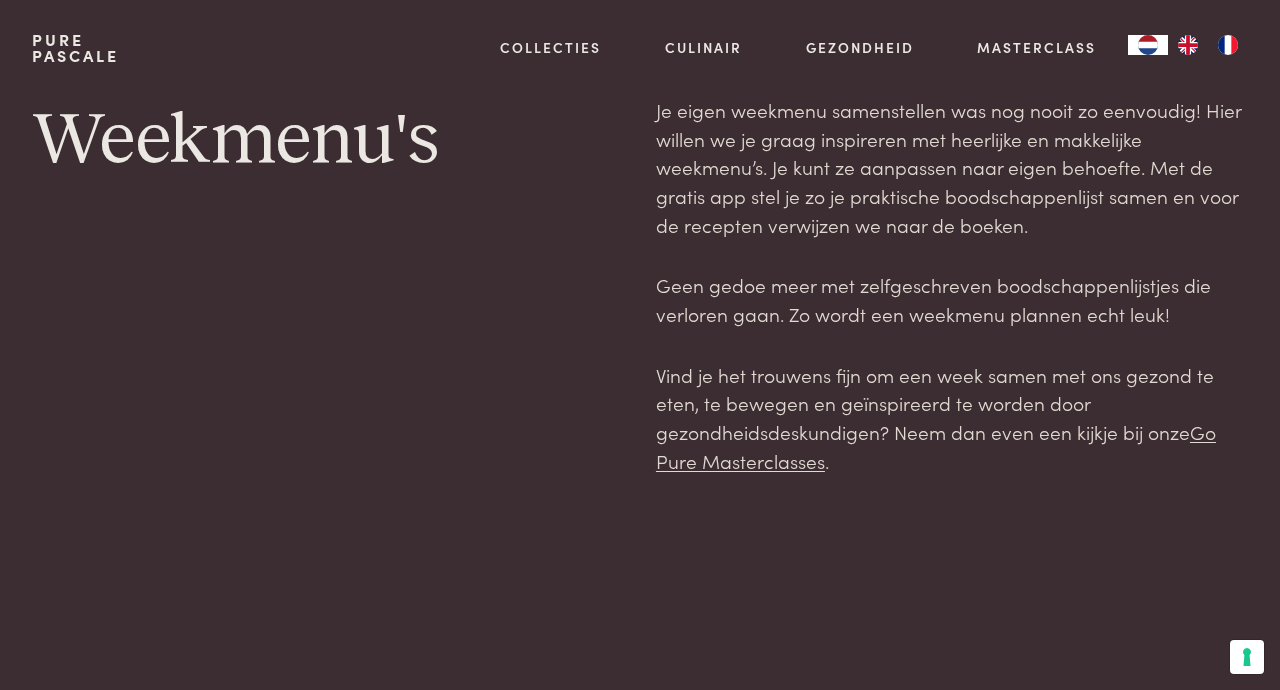 scroll, scrollTop: 0, scrollLeft: 0, axis: both 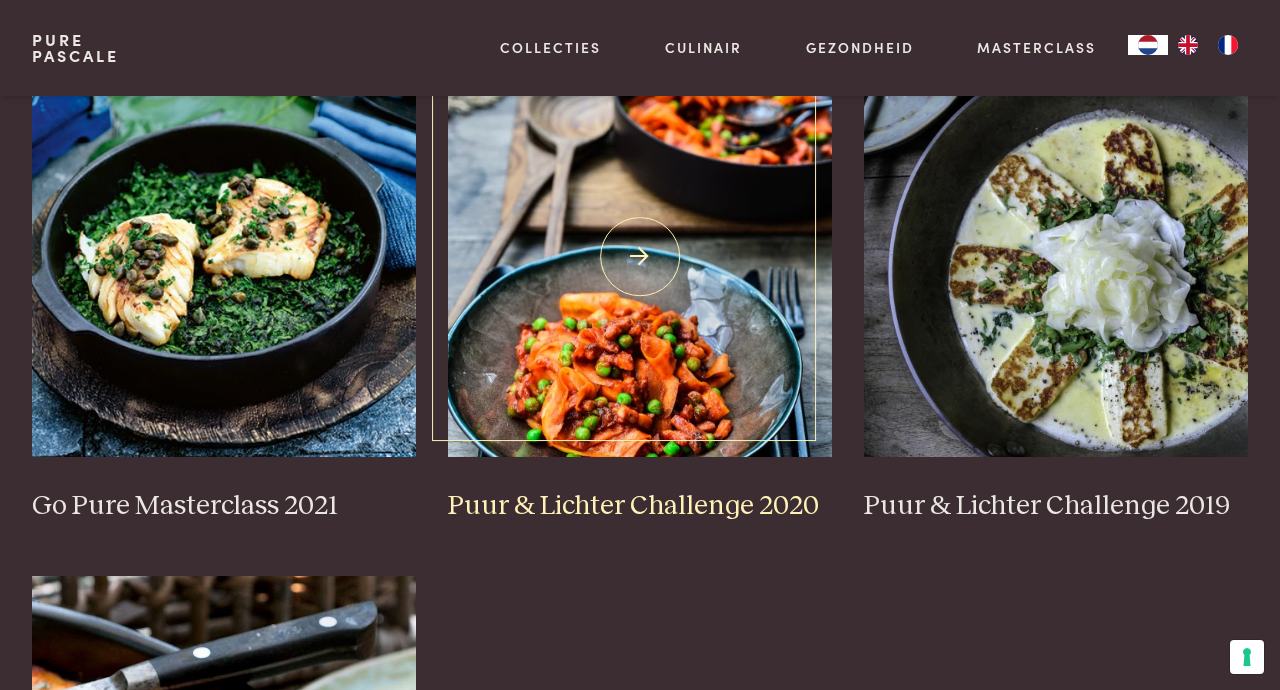 click at bounding box center (640, 257) 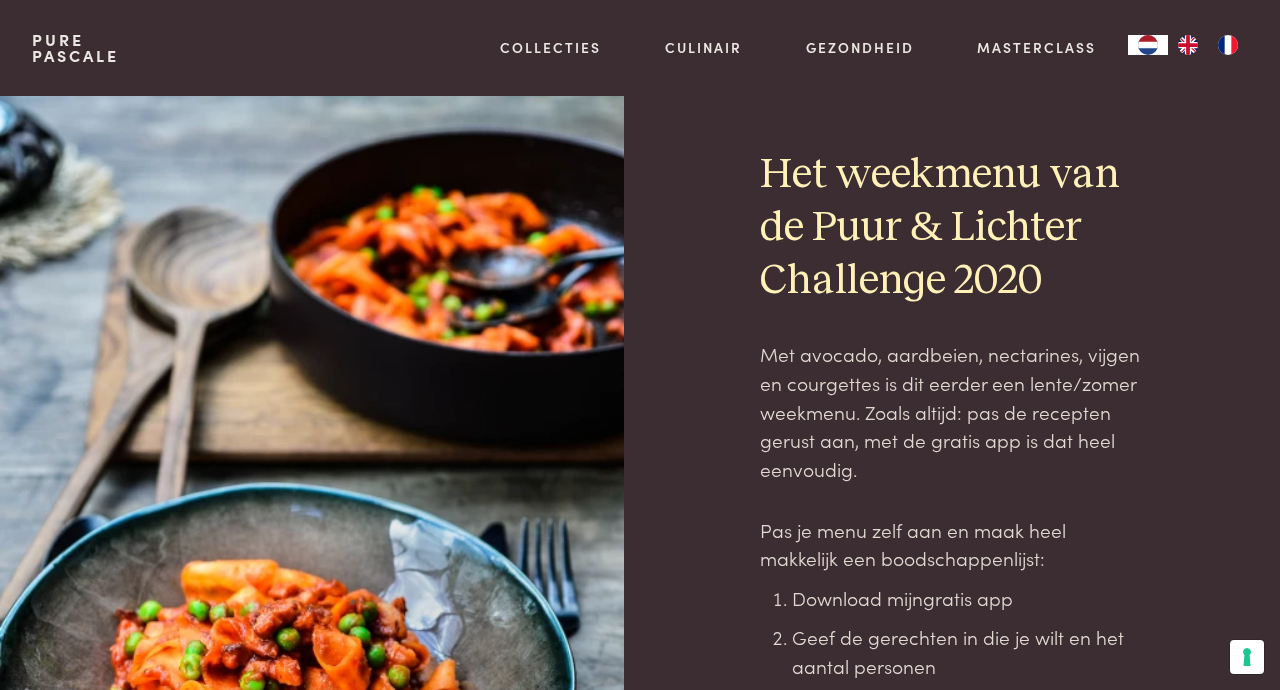 scroll, scrollTop: 0, scrollLeft: 0, axis: both 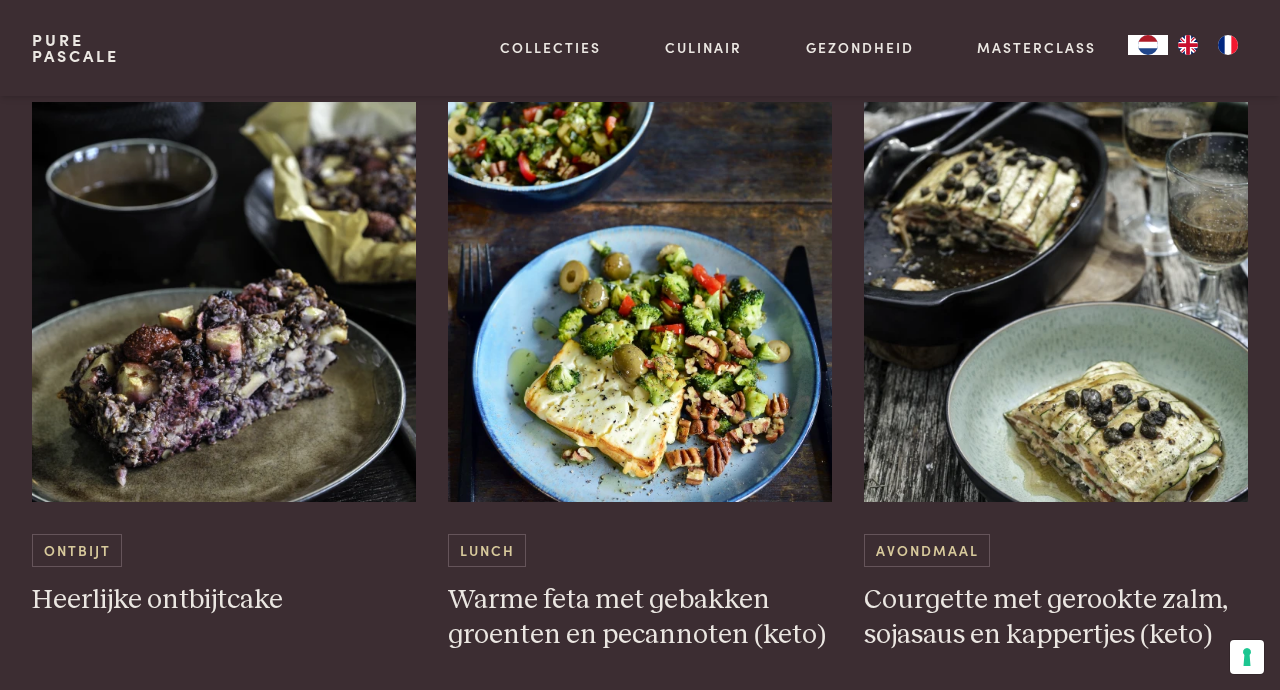 click on "Heerlijke ontbijtcake" at bounding box center (224, 600) 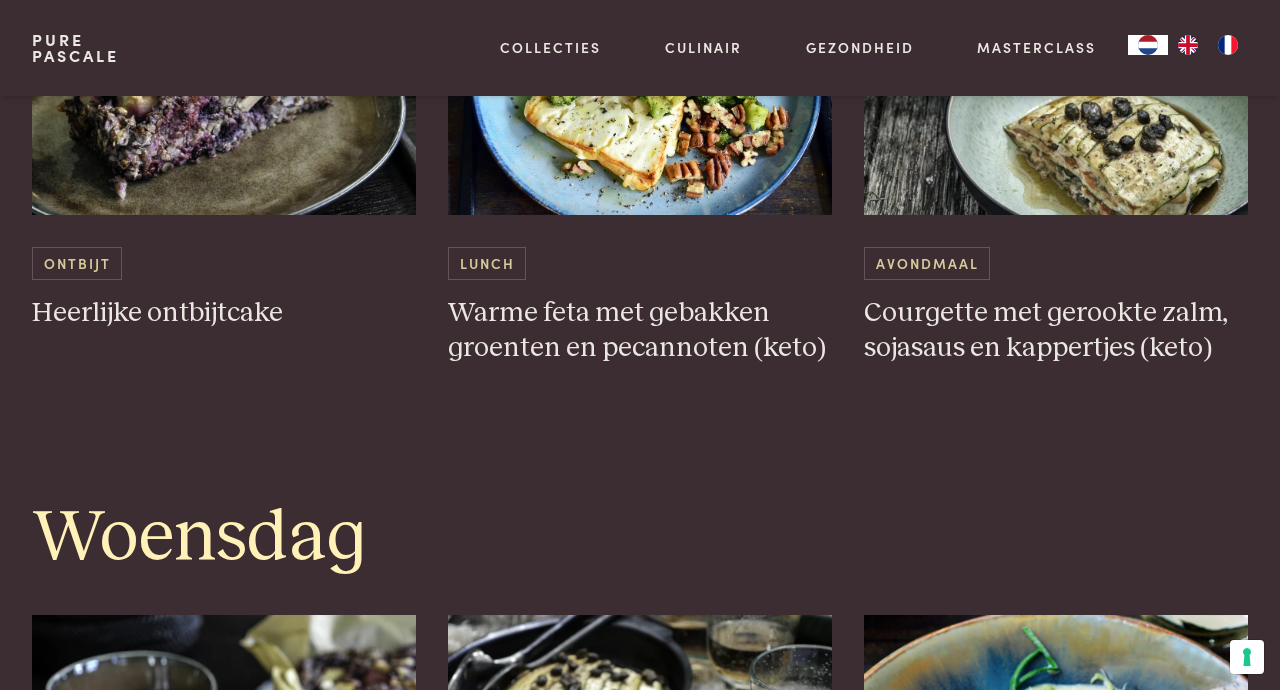 scroll, scrollTop: 2232, scrollLeft: 0, axis: vertical 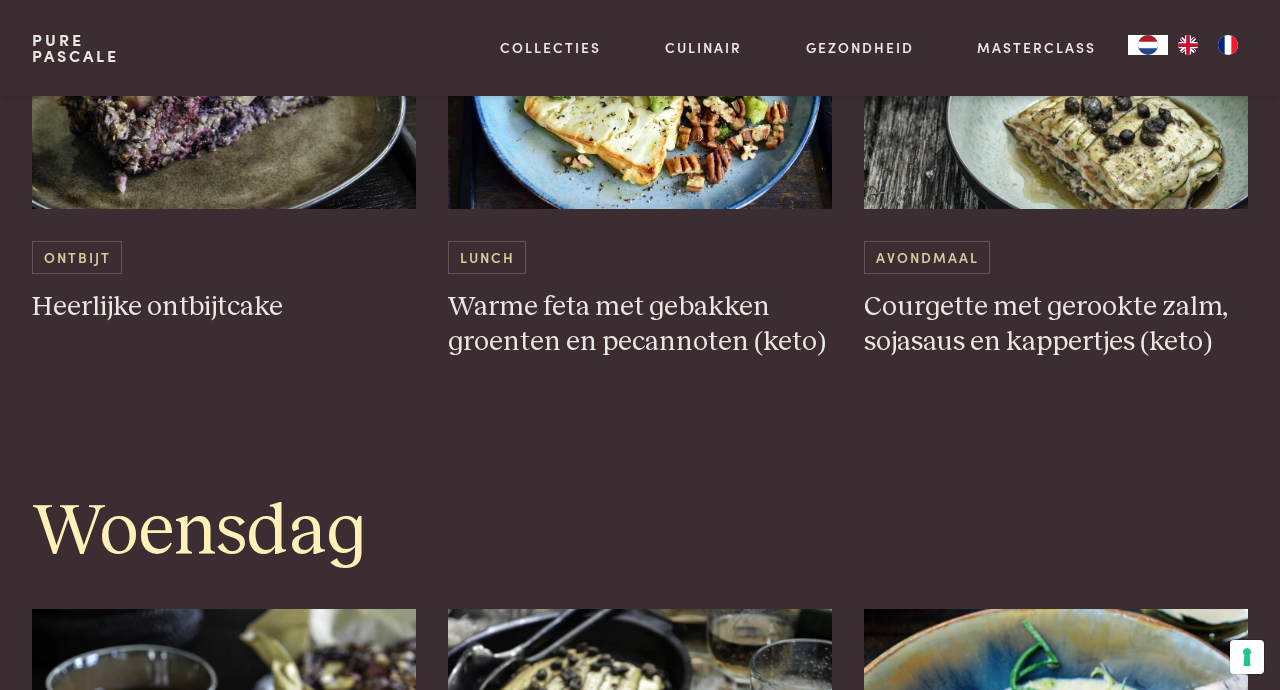 click on "Courgette met gerookte zalm, sojasaus en kappertjes (keto)" at bounding box center (1056, 324) 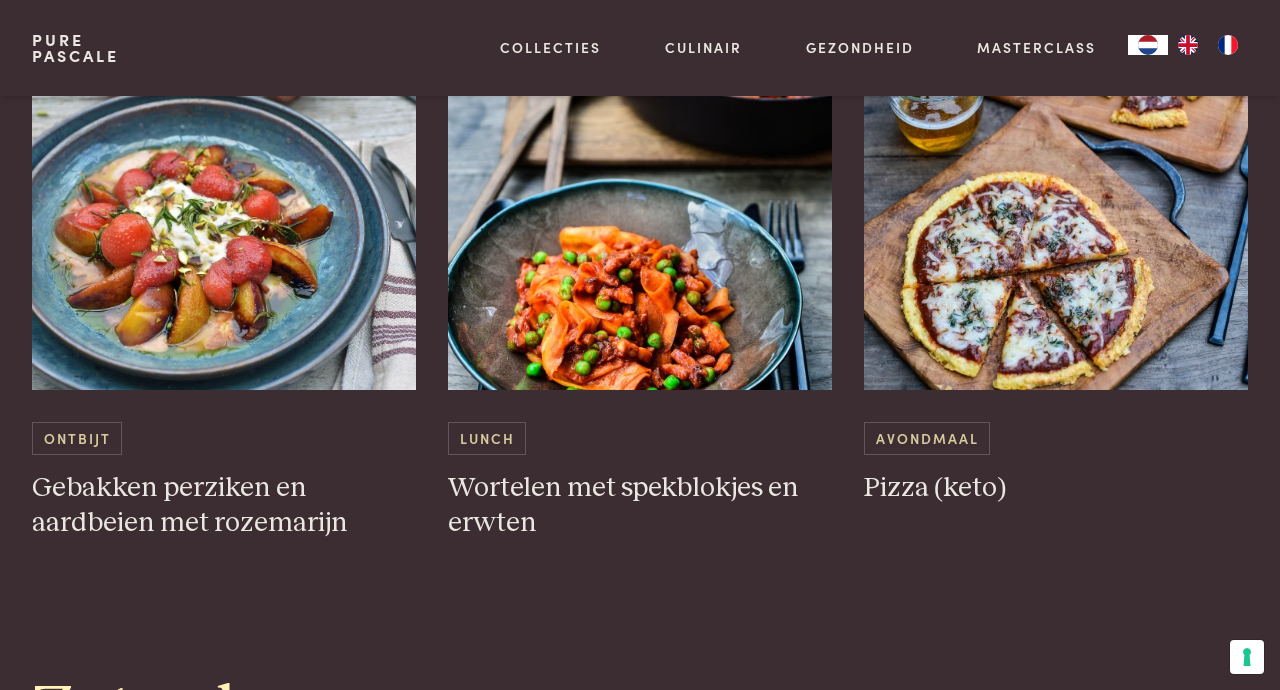scroll, scrollTop: 4453, scrollLeft: 0, axis: vertical 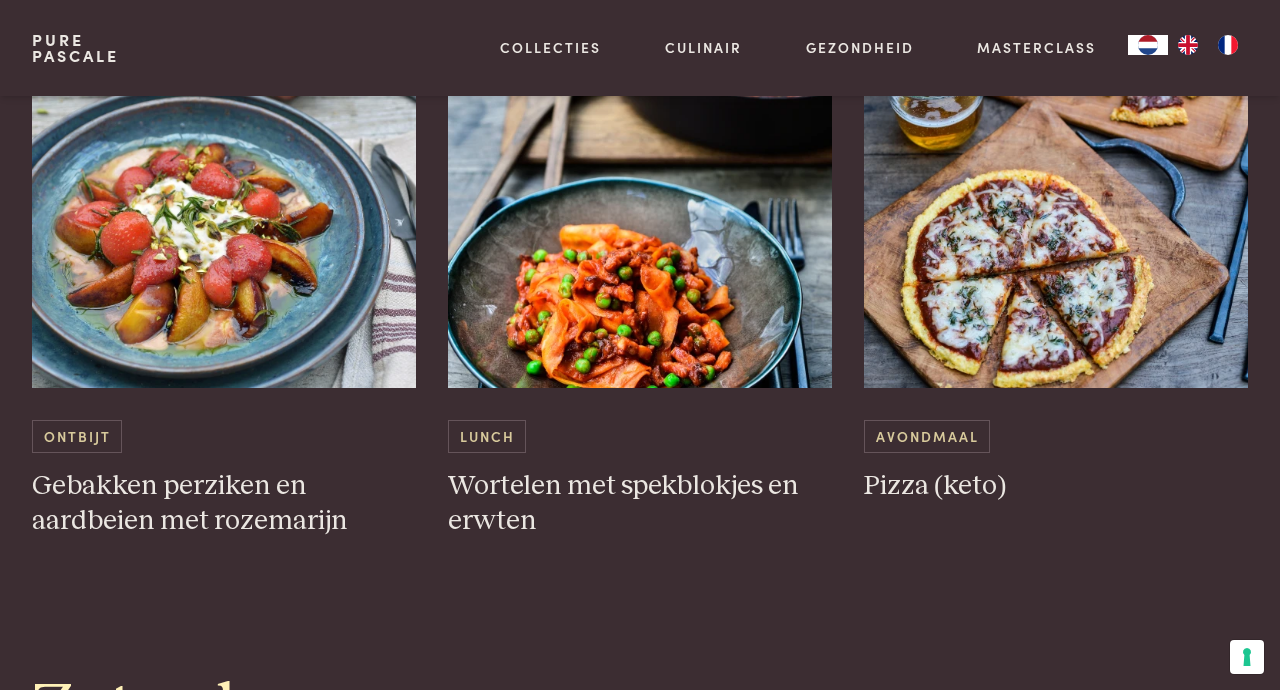 click on "Pizza (keto)" at bounding box center (1056, 486) 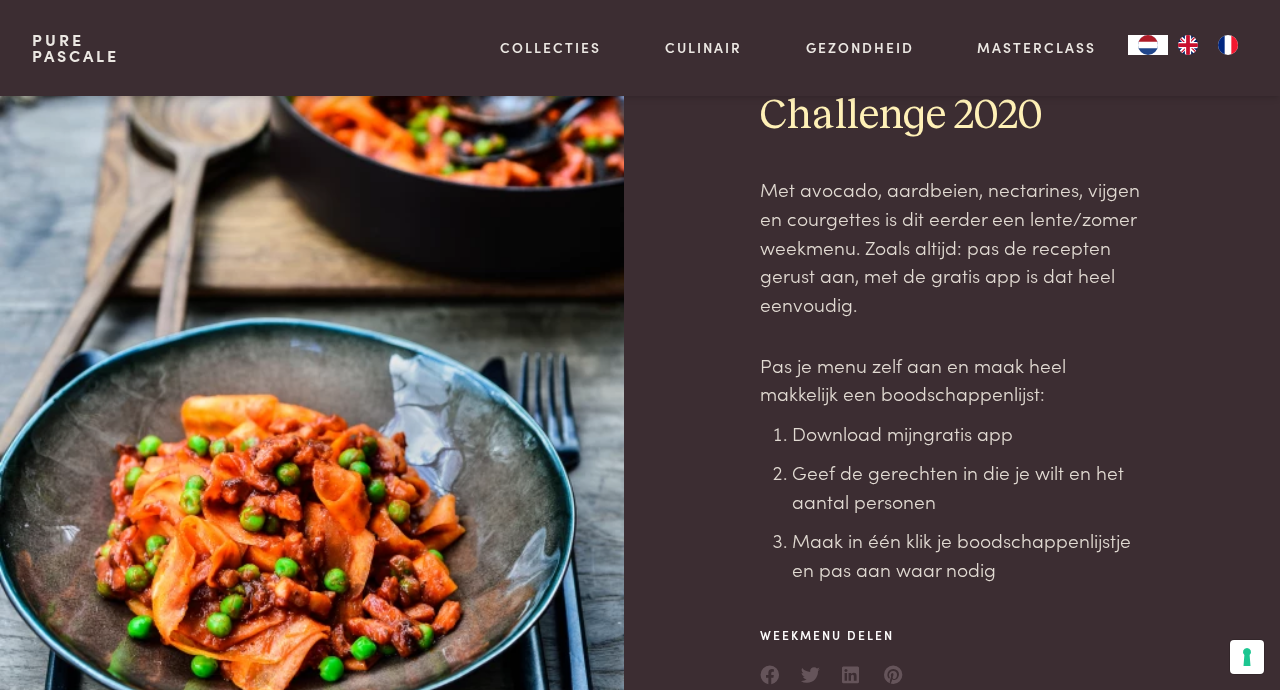 scroll, scrollTop: 0, scrollLeft: 0, axis: both 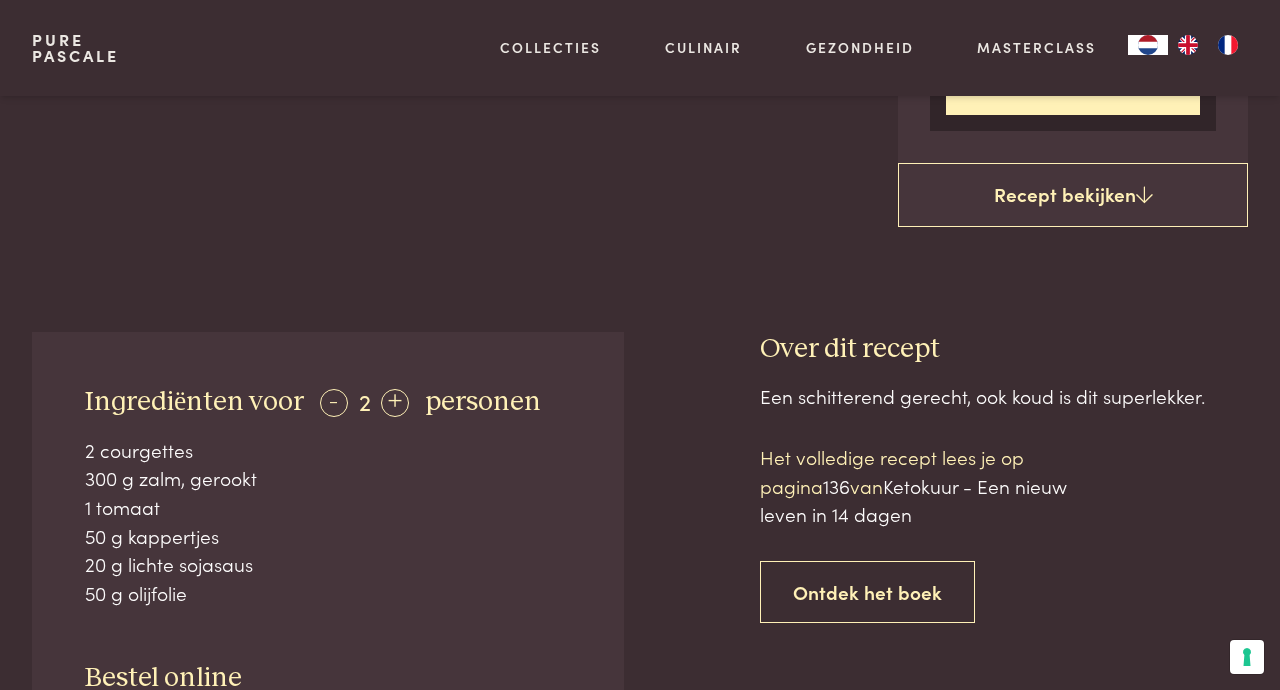 click on "Recept bekijken" at bounding box center [1073, 195] 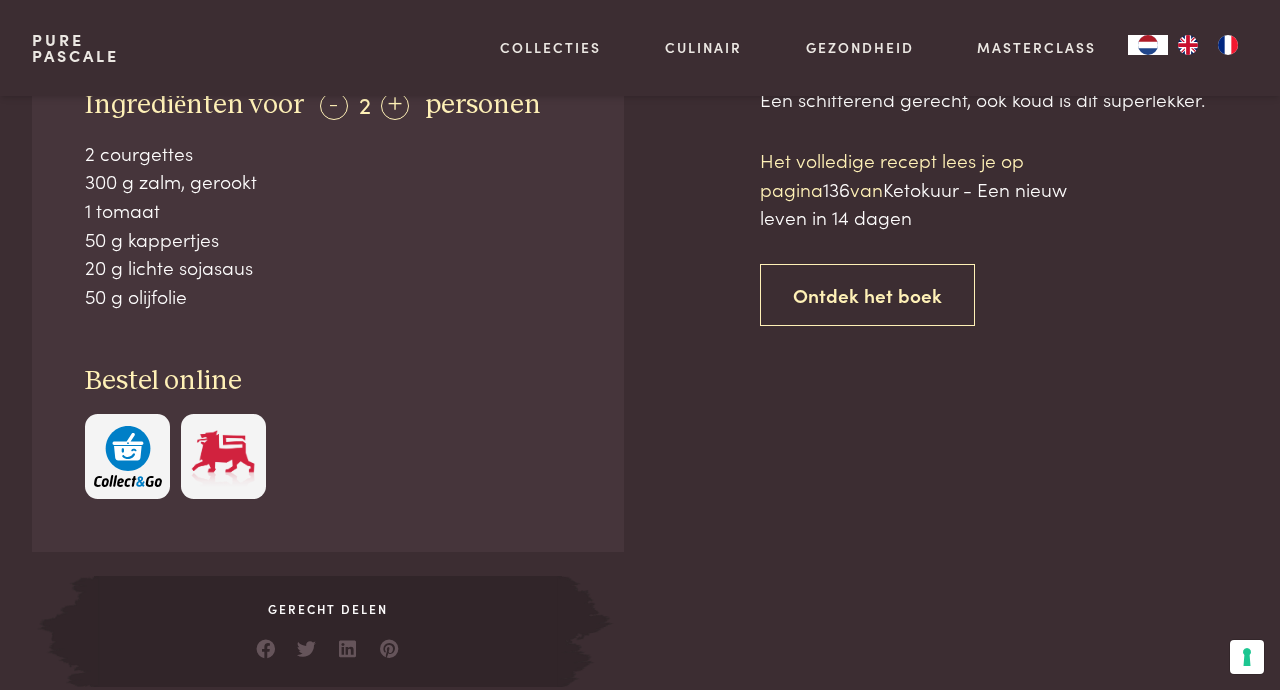 scroll, scrollTop: 948, scrollLeft: 0, axis: vertical 